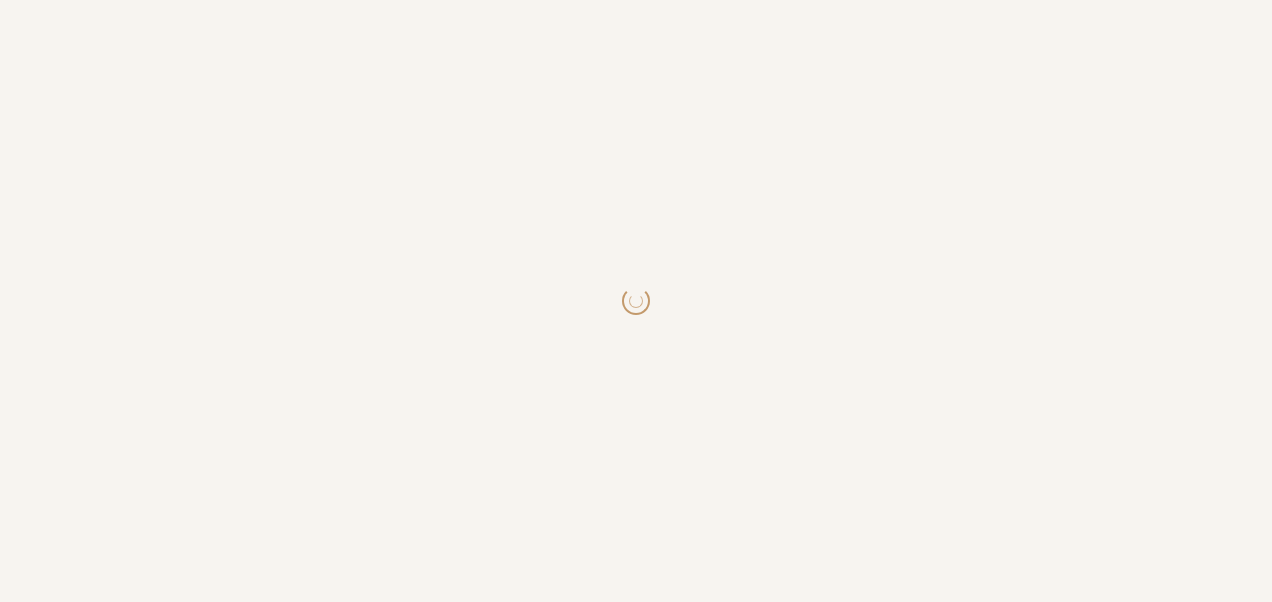 scroll, scrollTop: 0, scrollLeft: 0, axis: both 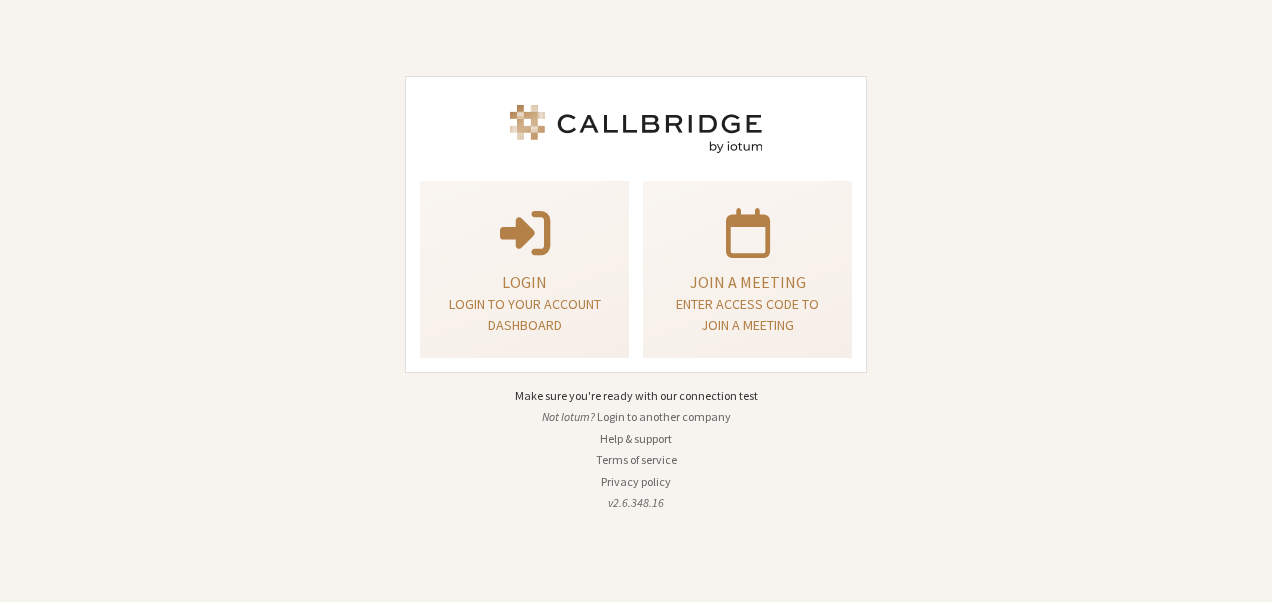 click on "Make sure you're ready with our connection test" at bounding box center [636, 395] 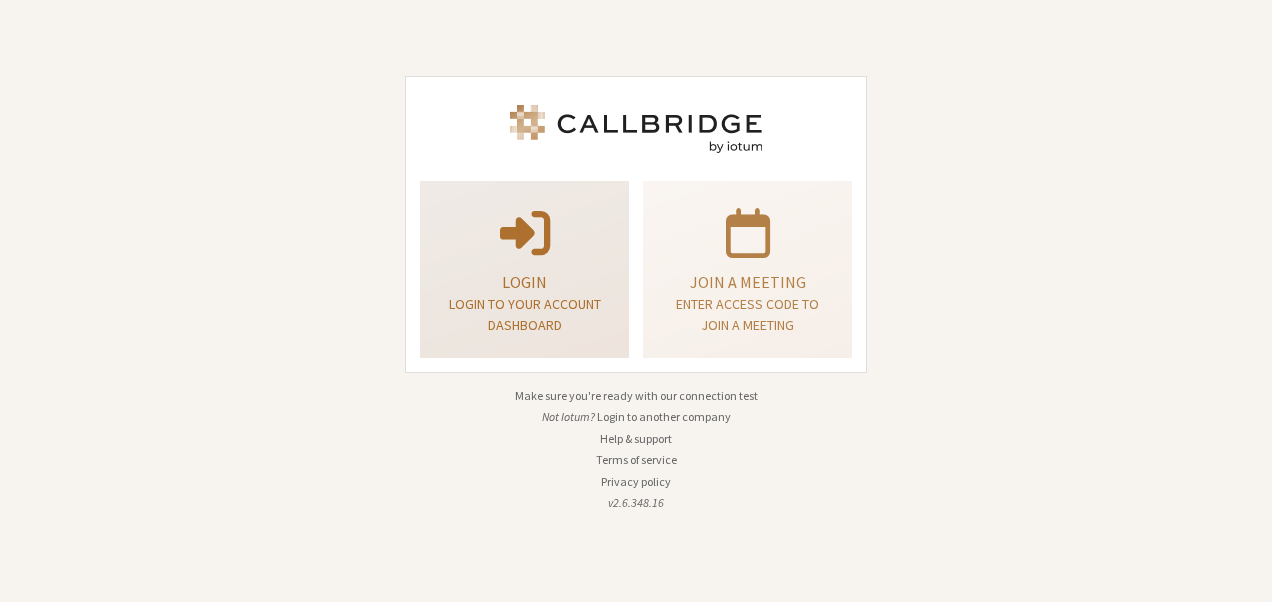 click at bounding box center [524, 231] 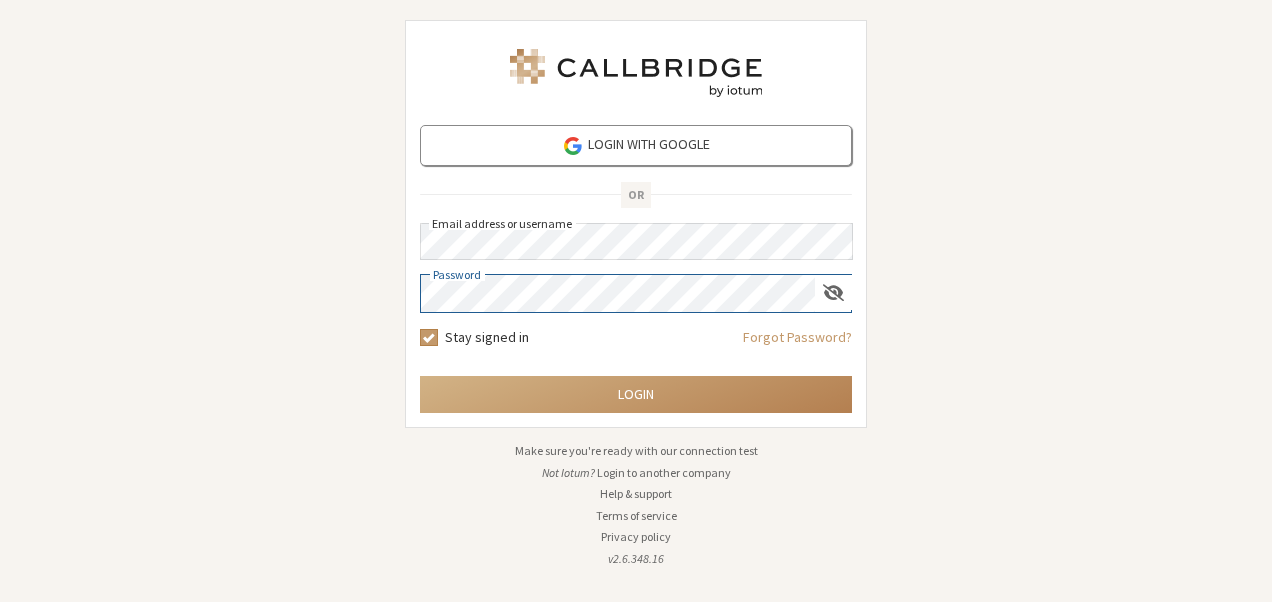 click on "Login" at bounding box center (636, 394) 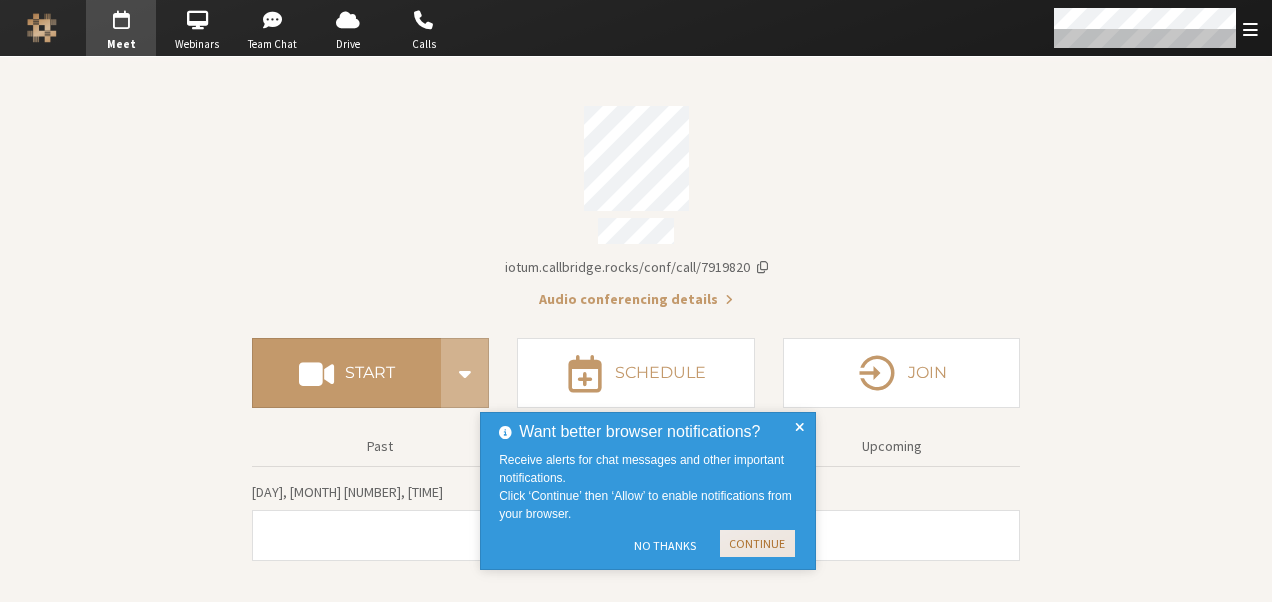 click on "Continue" at bounding box center (757, 543) 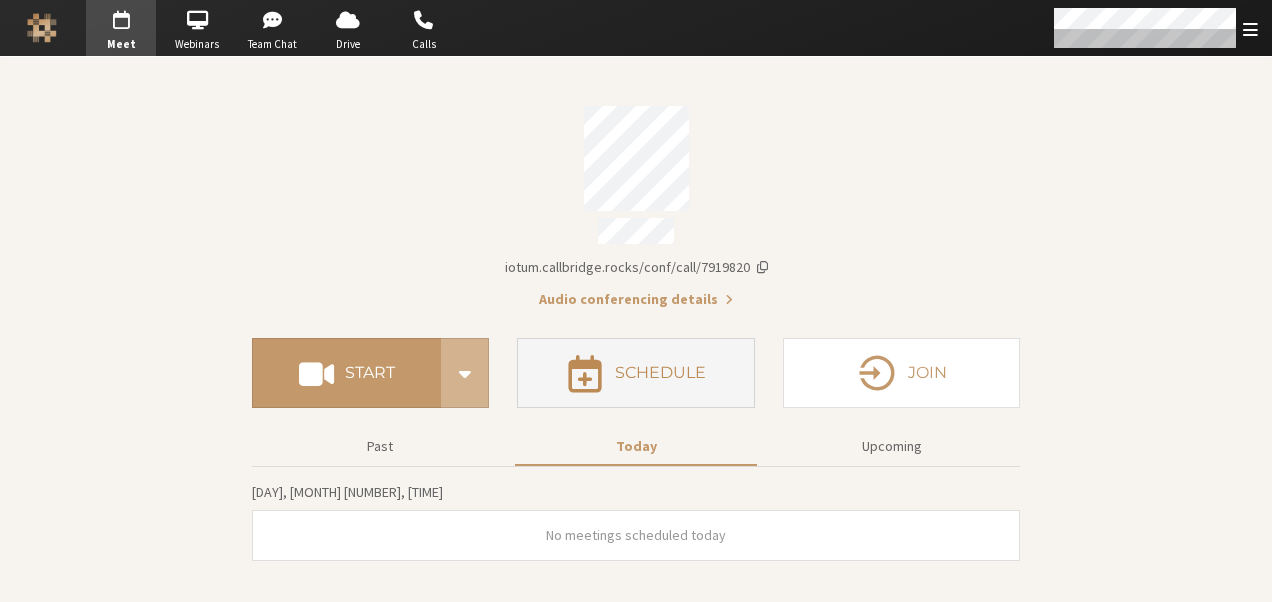 click on "Schedule" at bounding box center (660, 373) 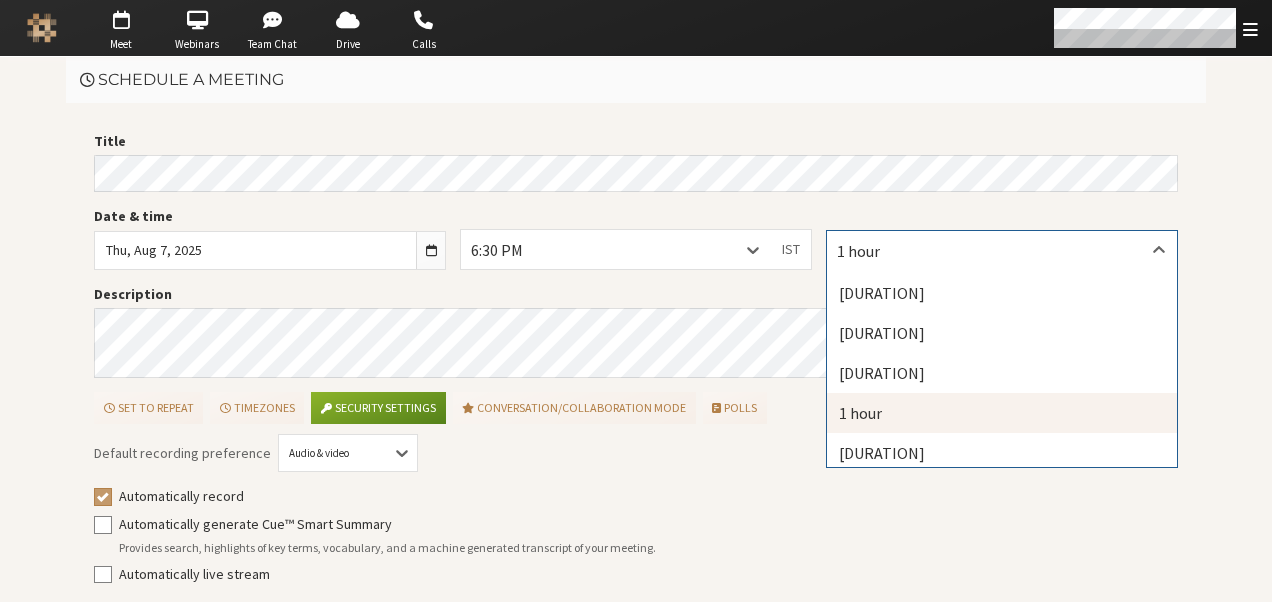 click on "1 hour" at bounding box center [1002, 250] 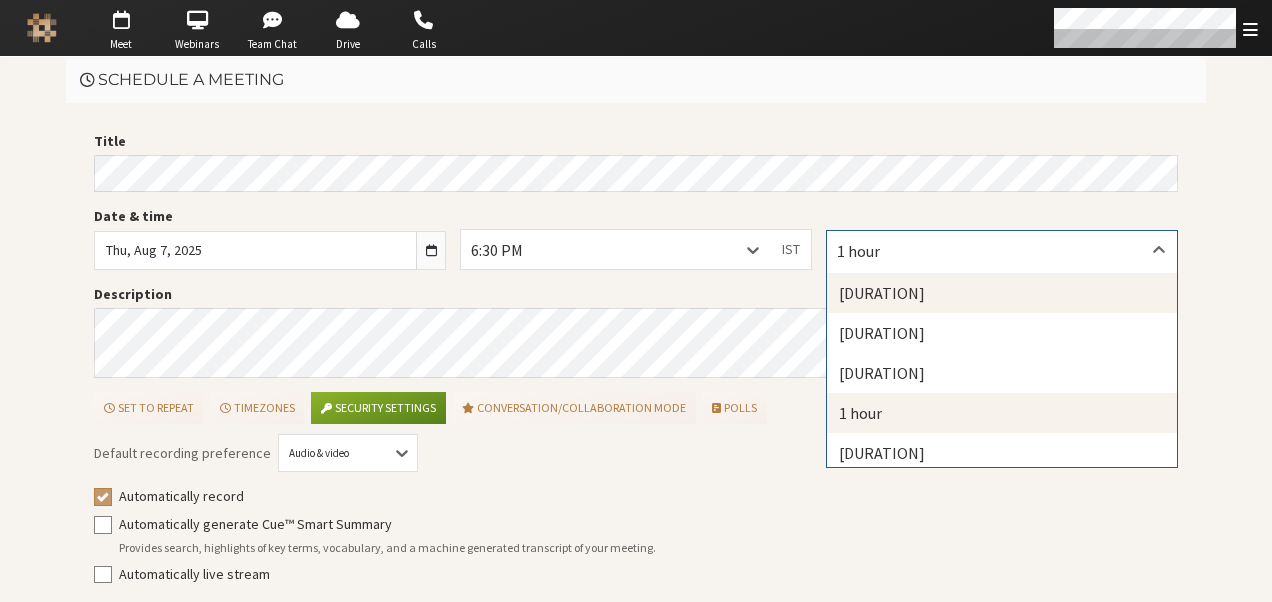 click on "[DURATION]" at bounding box center [1002, 293] 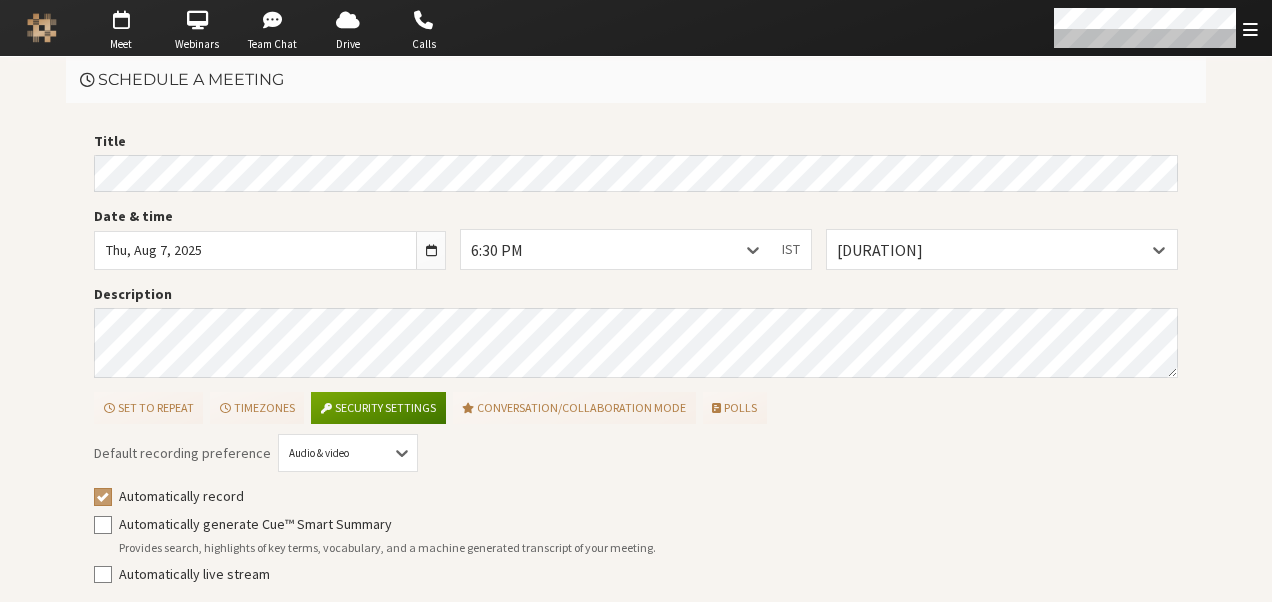 click on "Security settings" at bounding box center [378, 408] 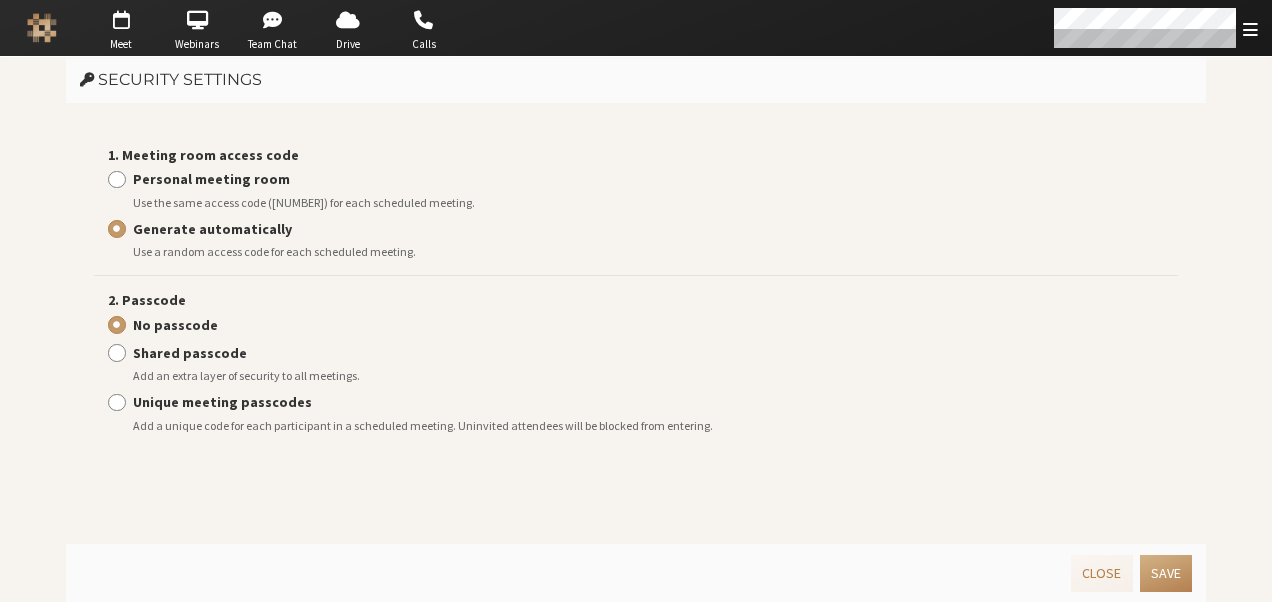 click on "Personal meeting room" at bounding box center (211, 179) 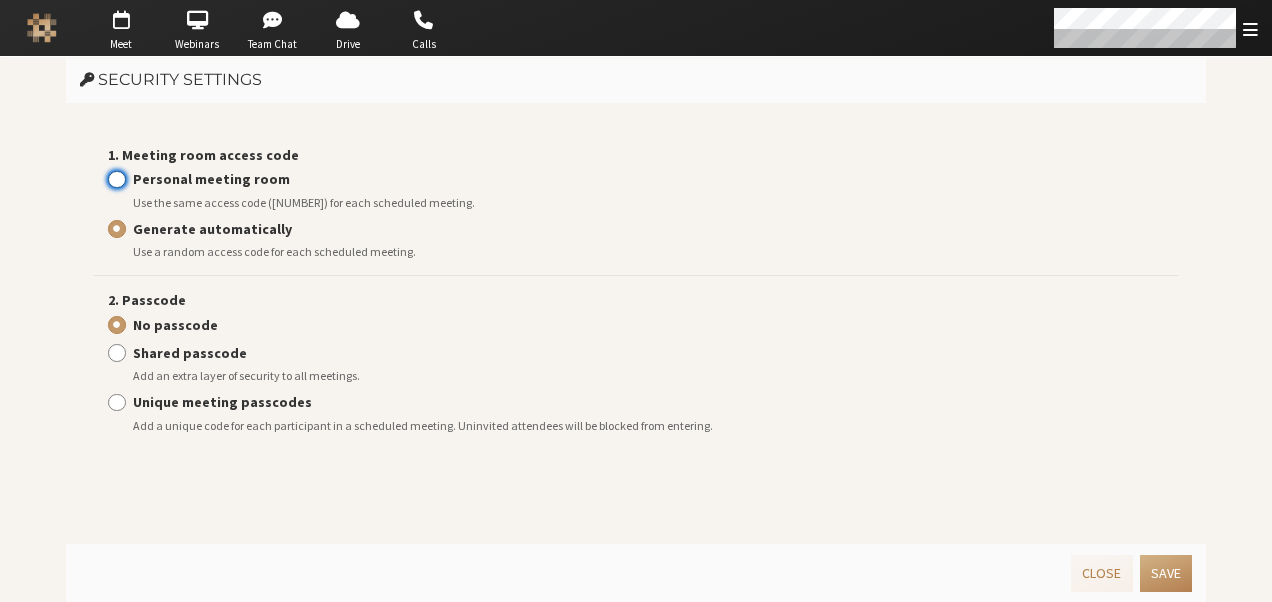 click on "Personal meeting room" at bounding box center (117, 179) 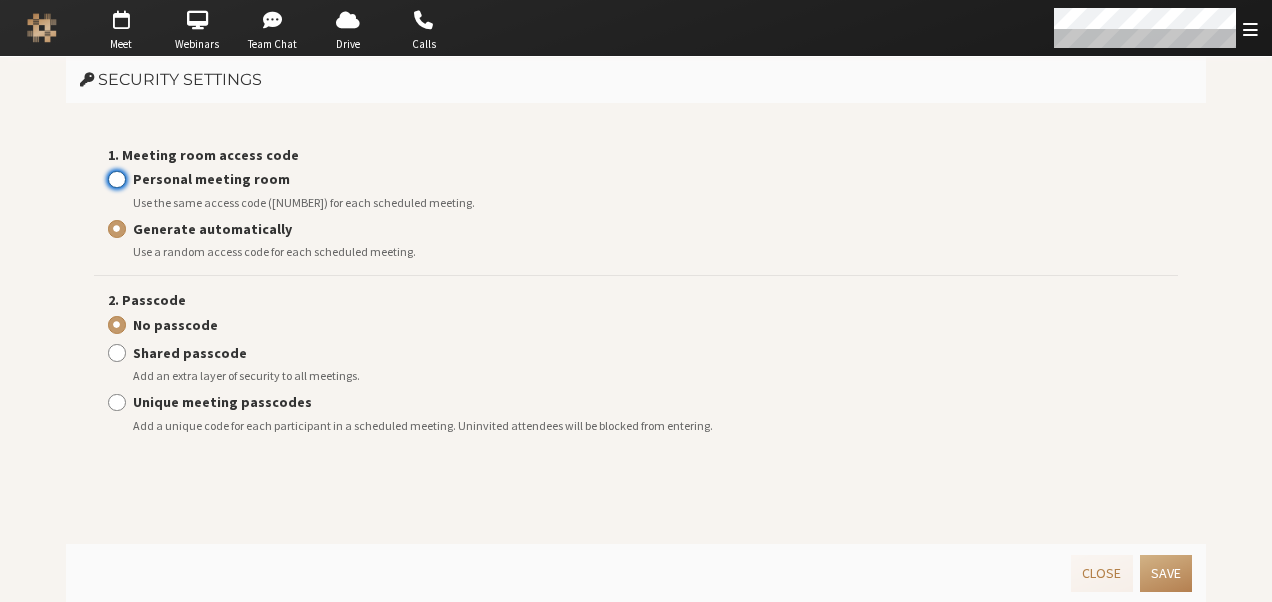 radio on "true" 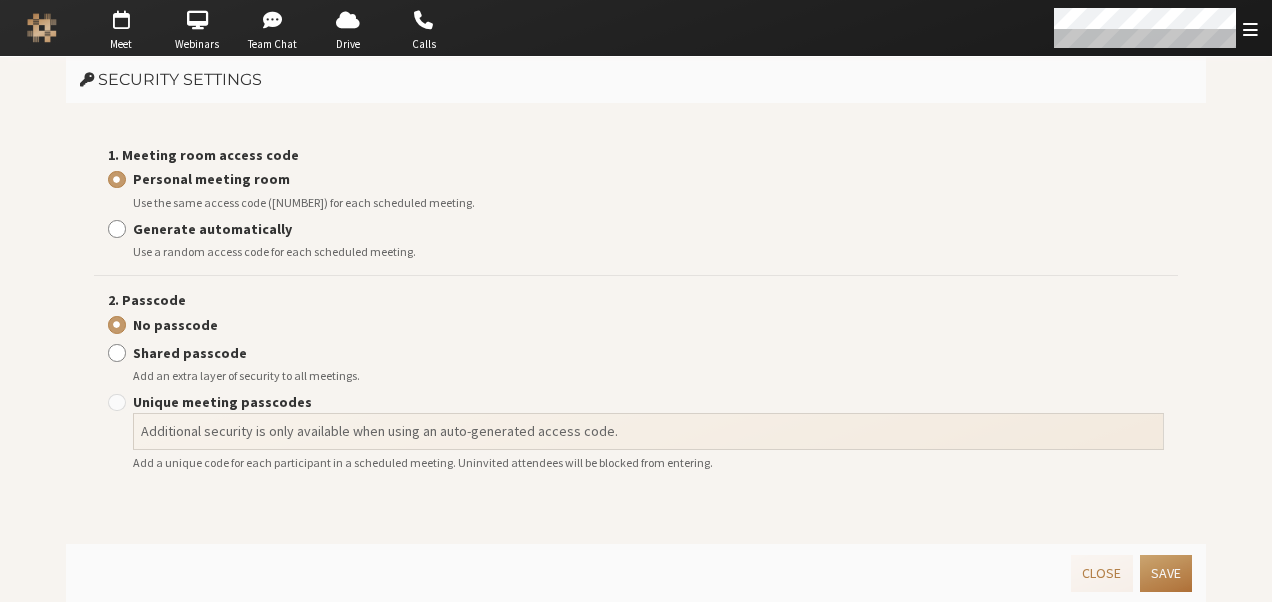 click on "Save" at bounding box center (1166, 573) 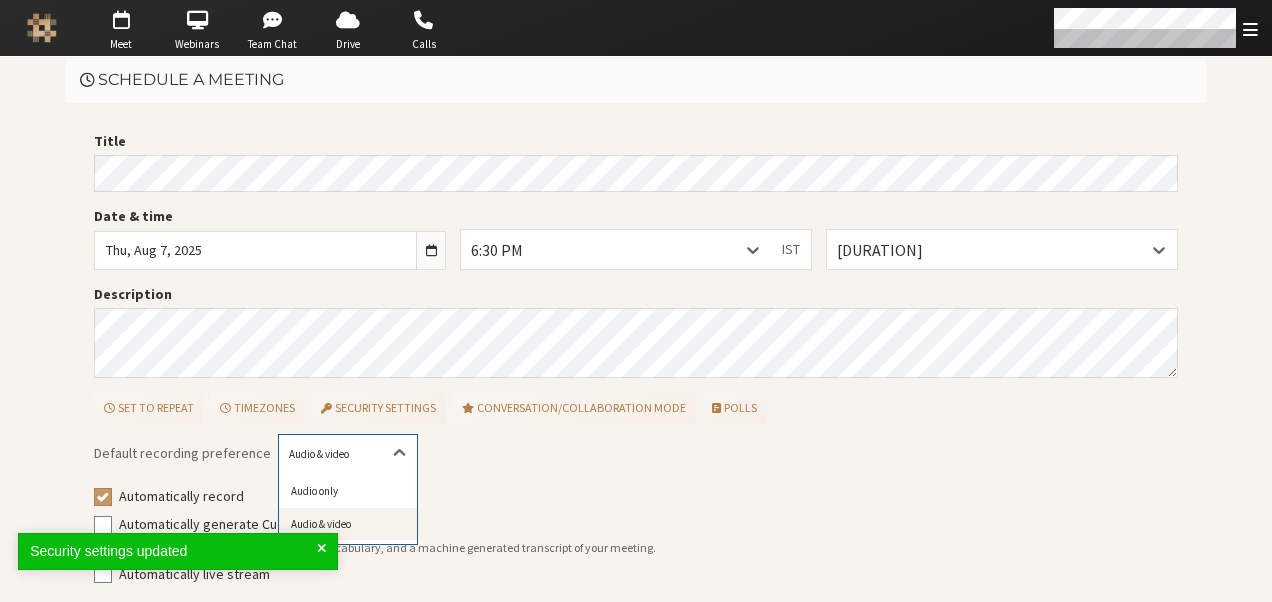 click 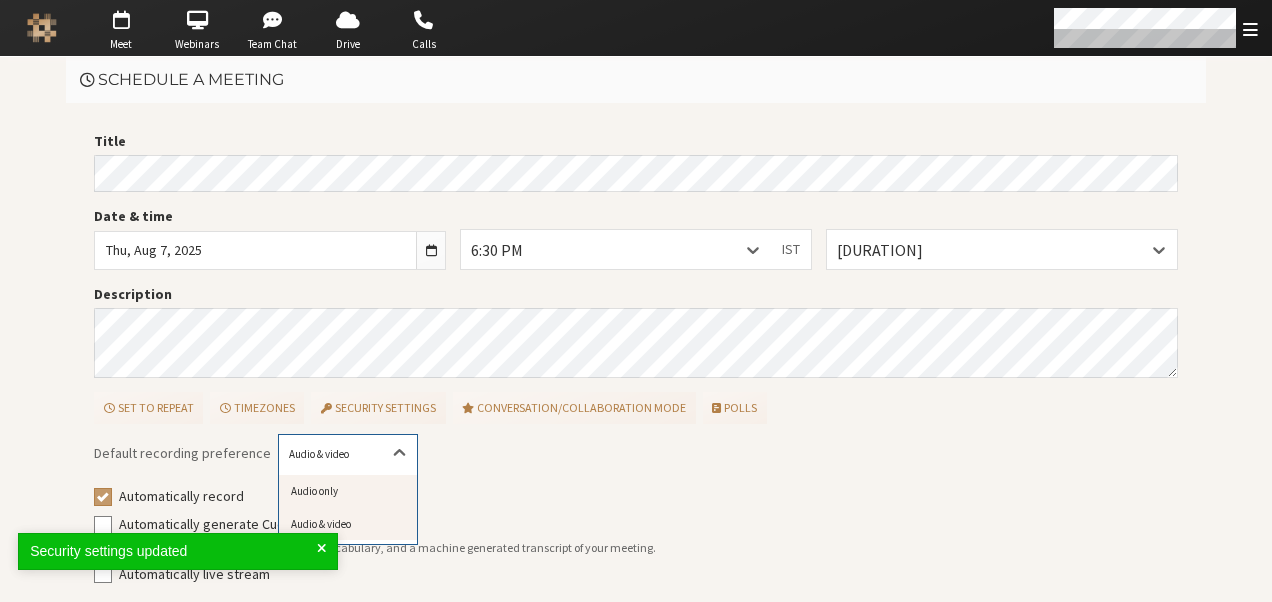 click on "Audio only" at bounding box center [348, 491] 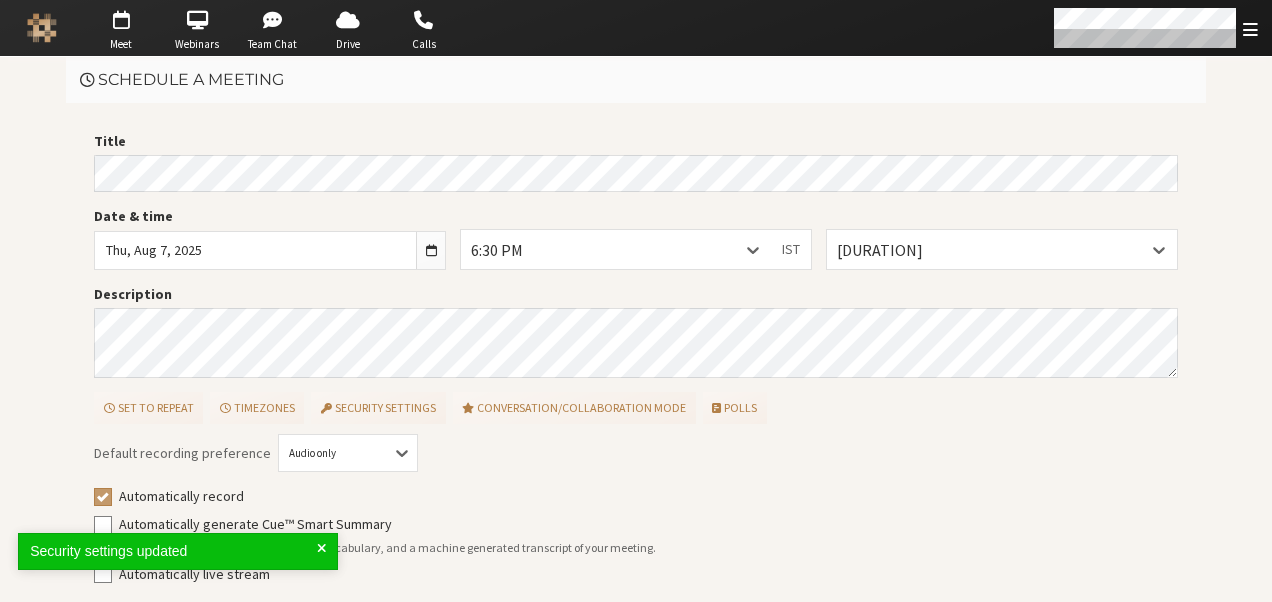 click on "Default recording preference Audio only Automatically record Automatically generate Cue™ Smart Summary Provides search, highlights of key terms, vocabulary, and a machine generated transcript of your meeting. Automatically live stream" at bounding box center [636, 518] 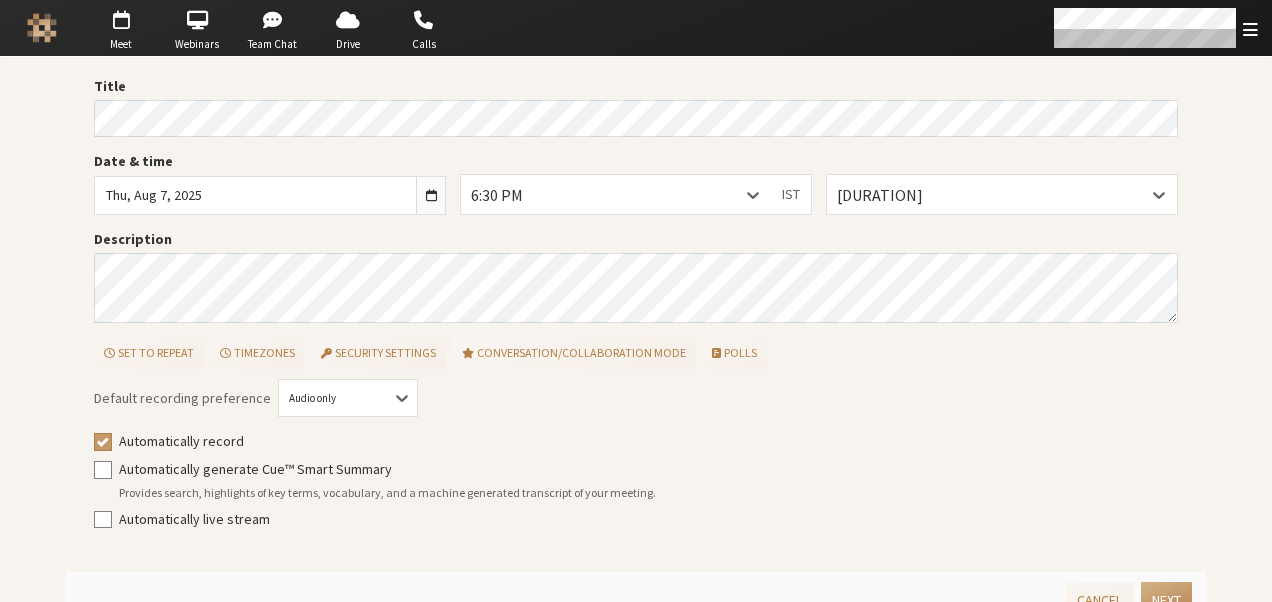 scroll, scrollTop: 82, scrollLeft: 0, axis: vertical 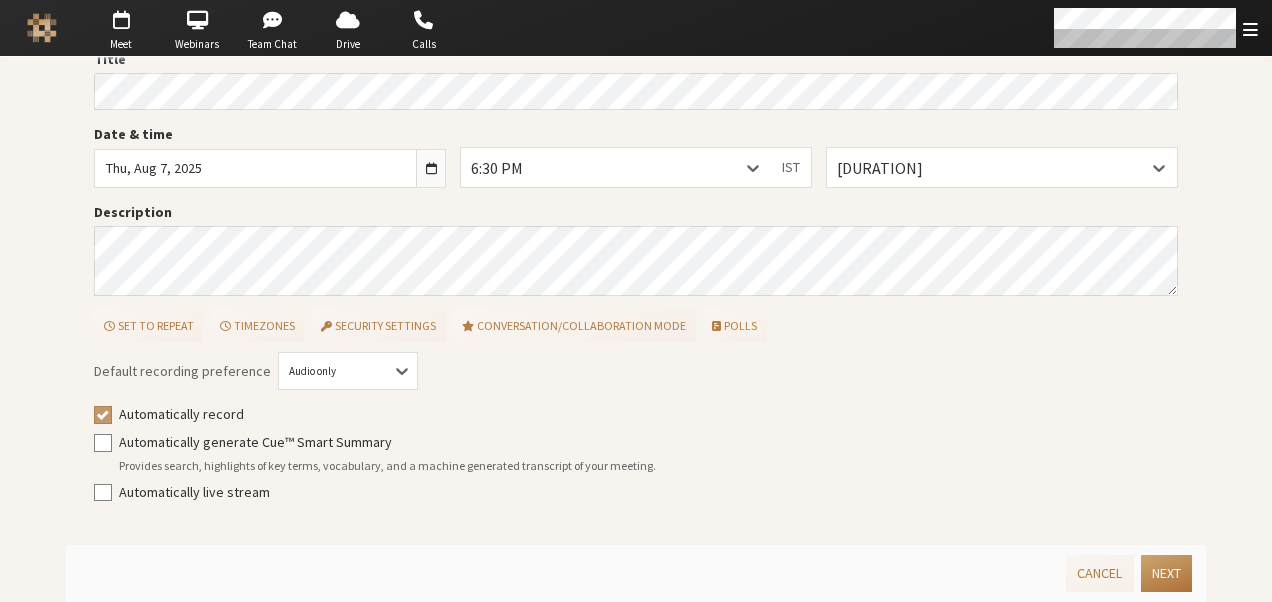click on "Next" at bounding box center [1166, 573] 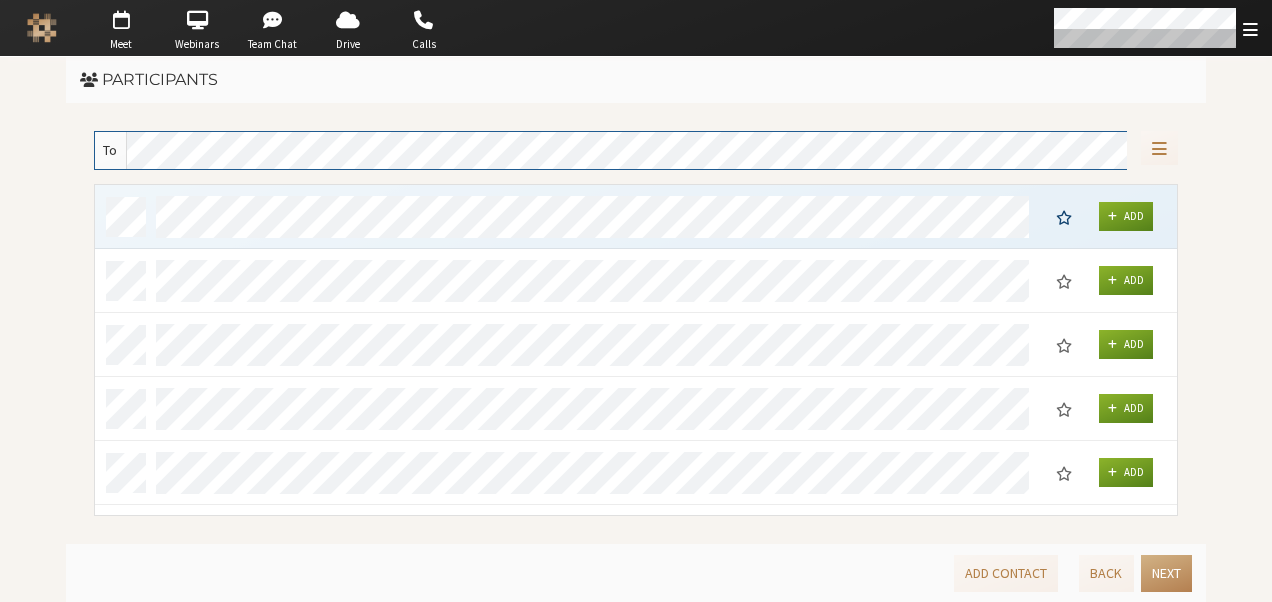scroll, scrollTop: 0, scrollLeft: 0, axis: both 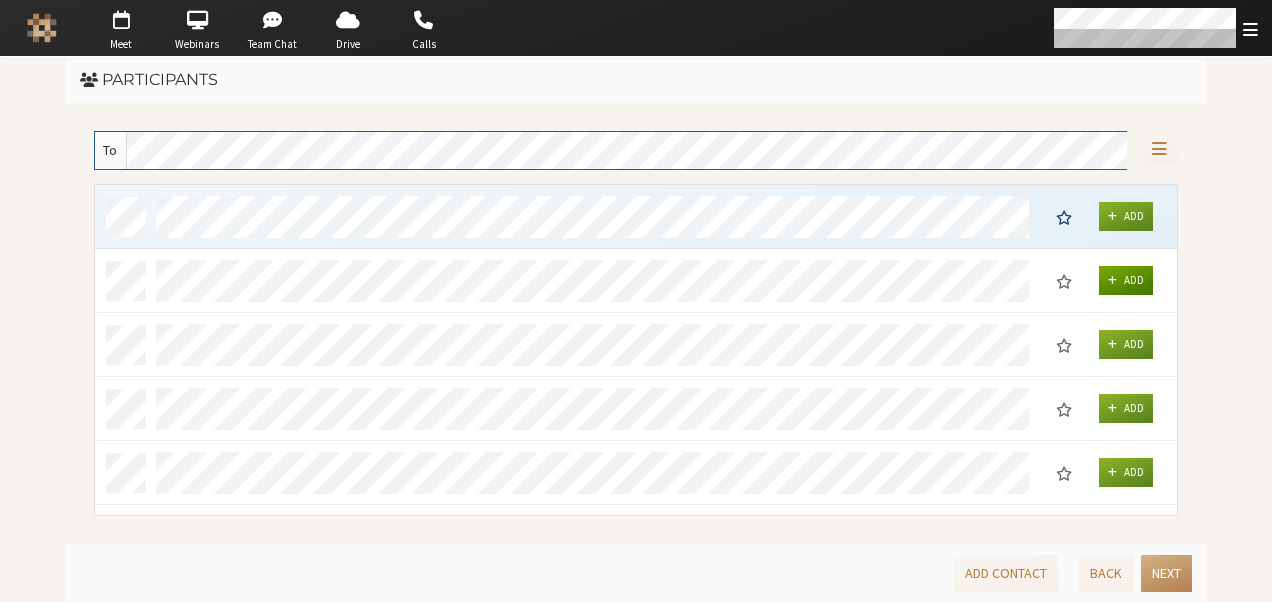 click on "Add" at bounding box center (1126, 280) 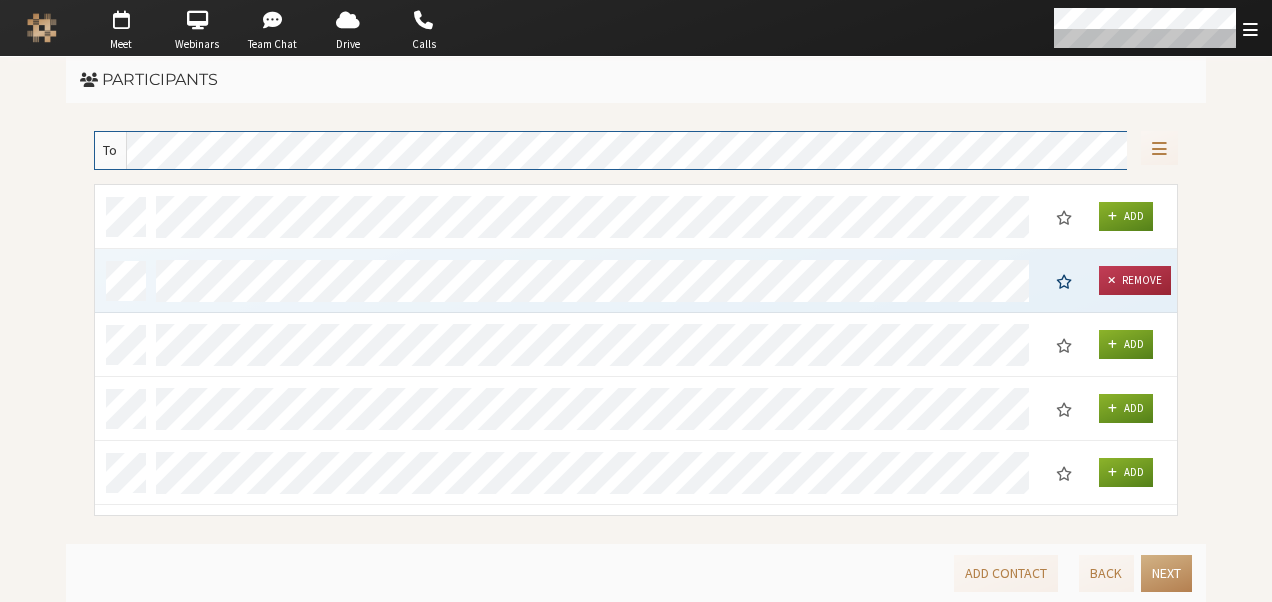 scroll, scrollTop: 314, scrollLeft: 1068, axis: both 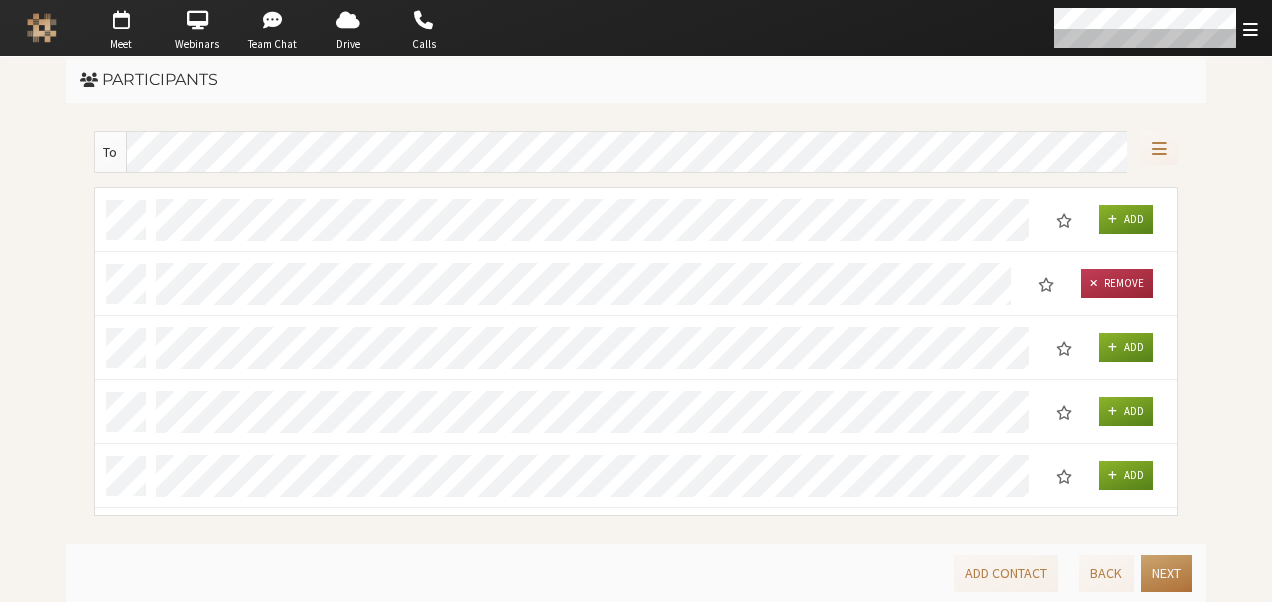 click on "Next" at bounding box center [1166, 573] 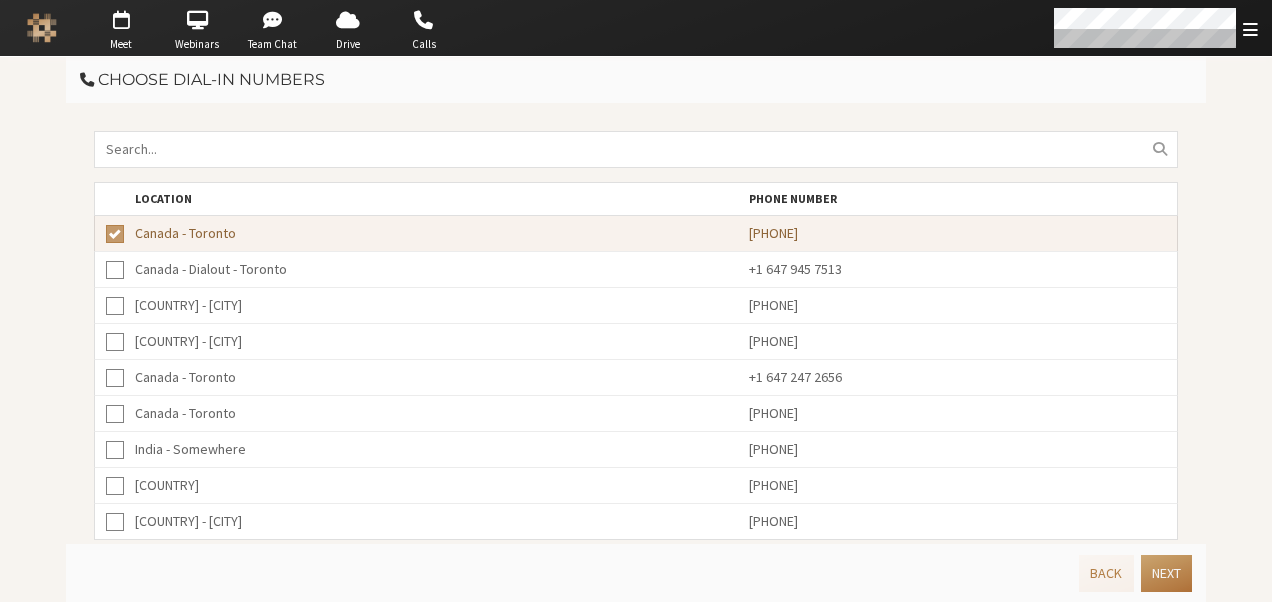 click on "Next" at bounding box center [1166, 573] 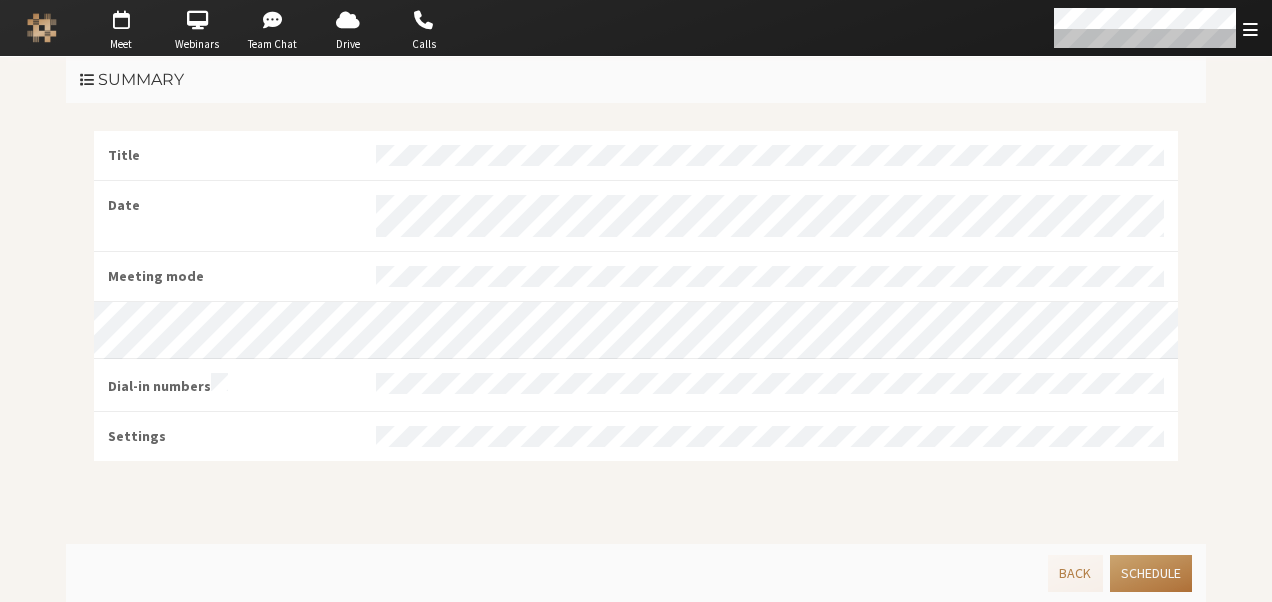 click on "Schedule" at bounding box center [1151, 573] 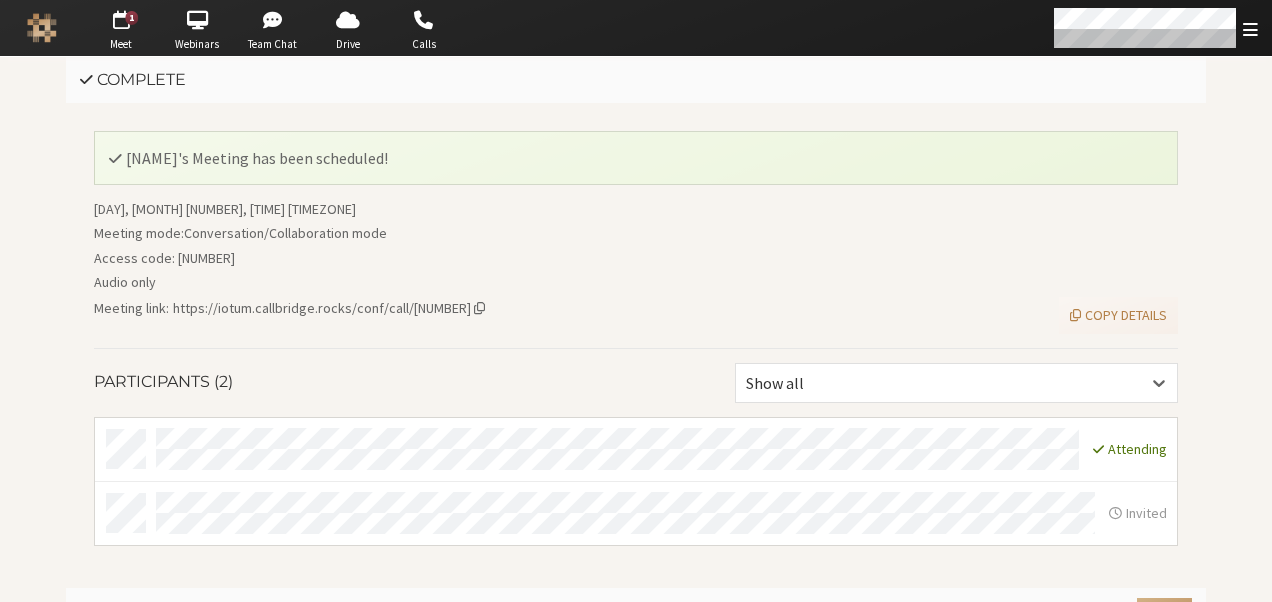 scroll, scrollTop: 40, scrollLeft: 0, axis: vertical 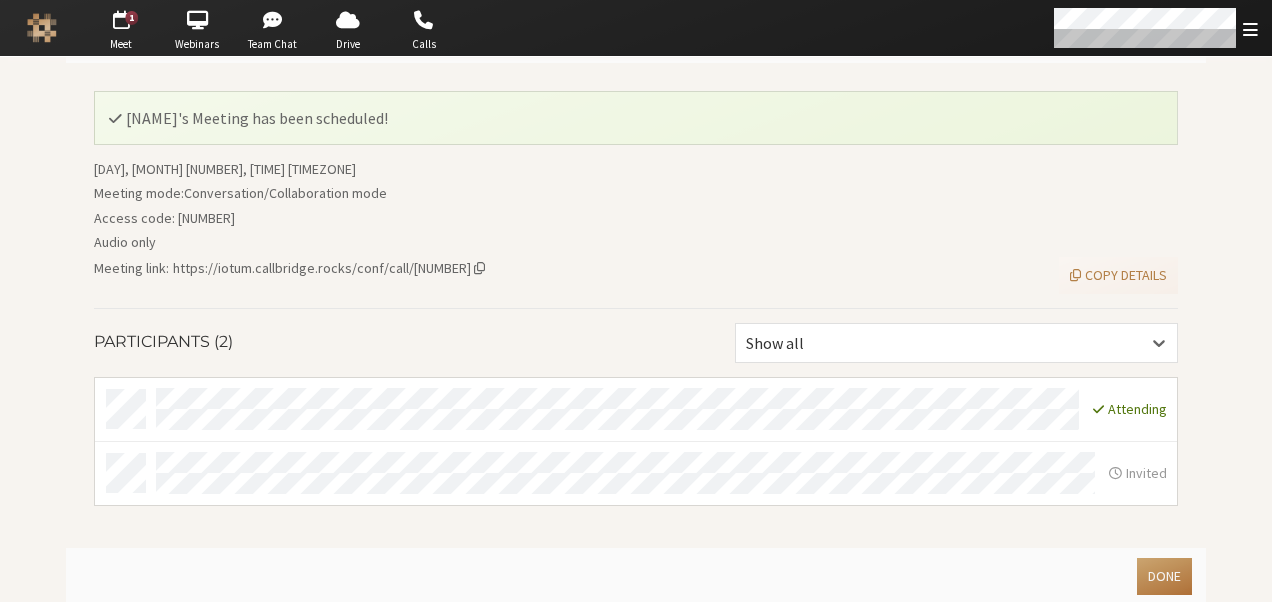 click on "Done" at bounding box center [1164, 576] 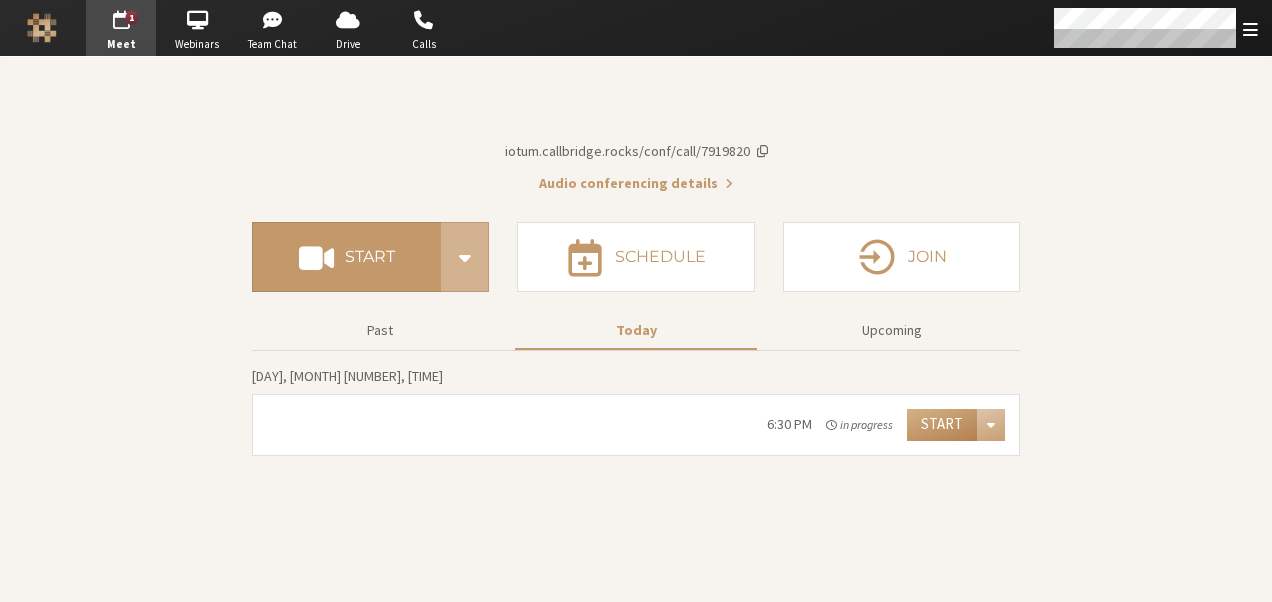 scroll, scrollTop: 0, scrollLeft: 0, axis: both 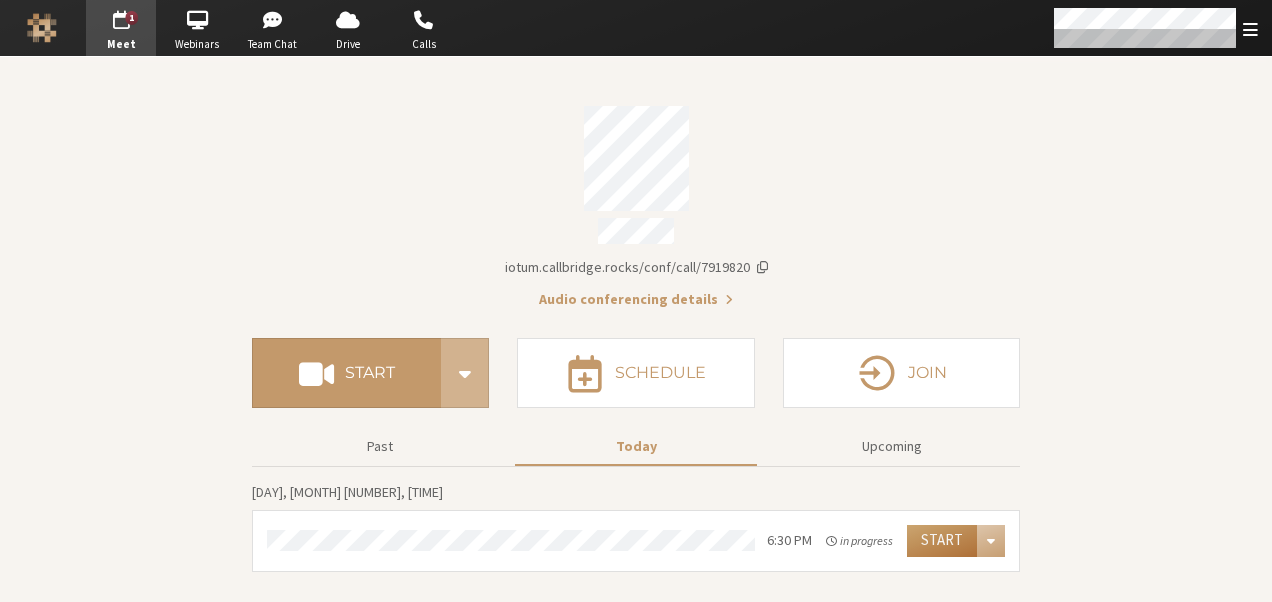 click on "Start" at bounding box center (942, 541) 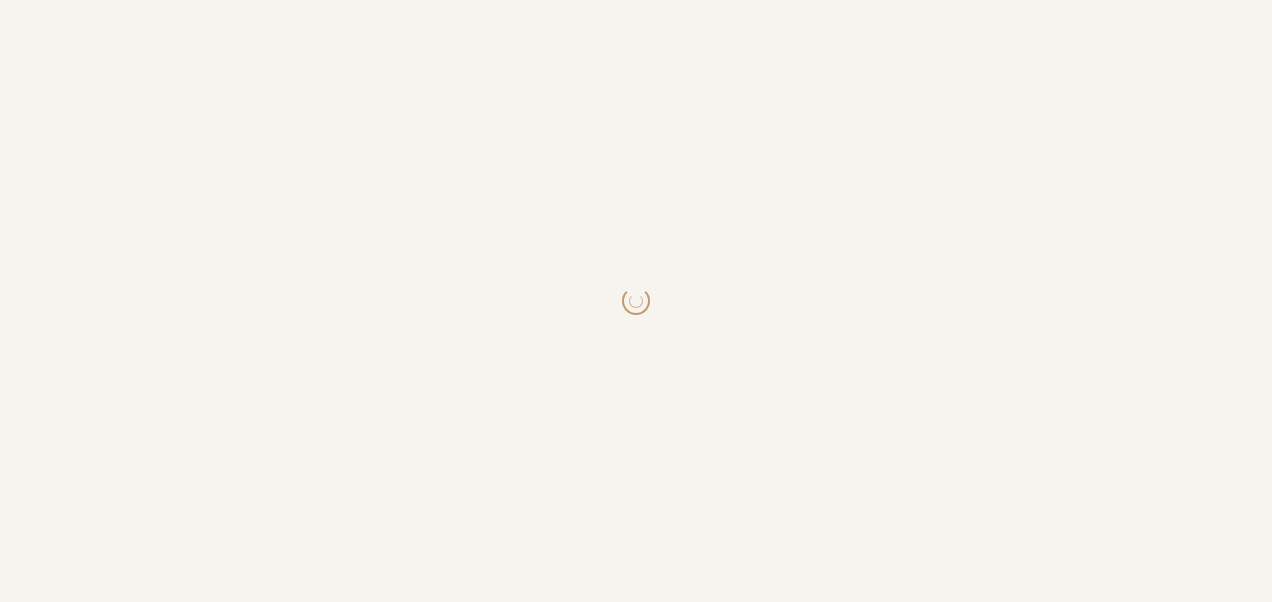 scroll, scrollTop: 0, scrollLeft: 0, axis: both 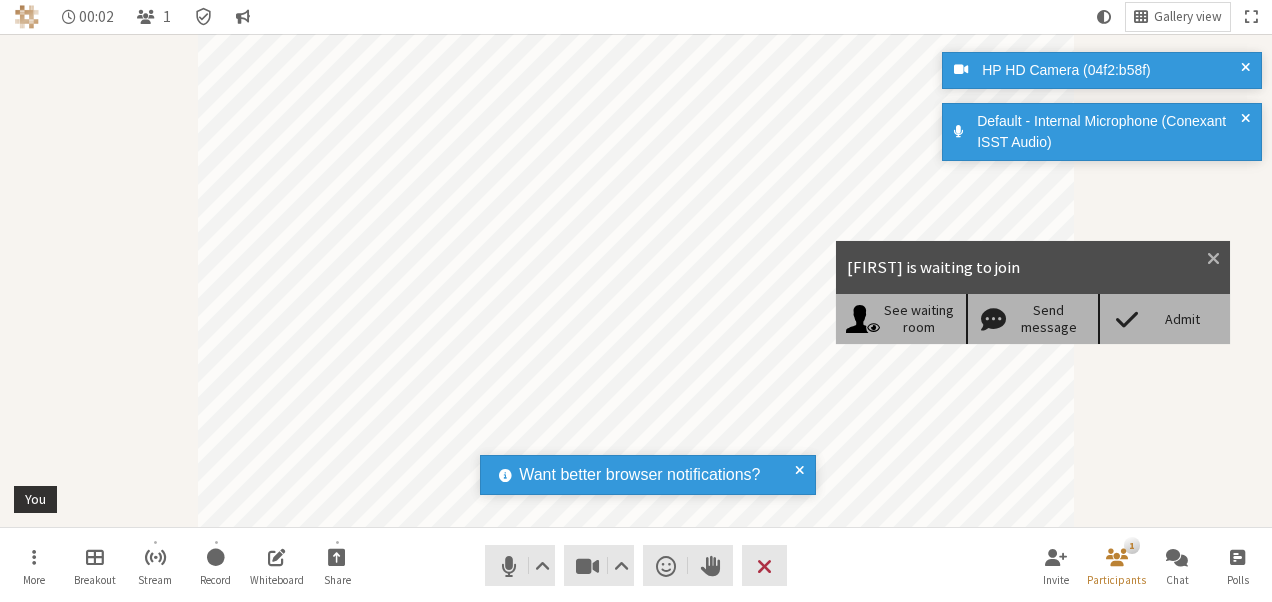 click on "Admit" at bounding box center [1182, 319] 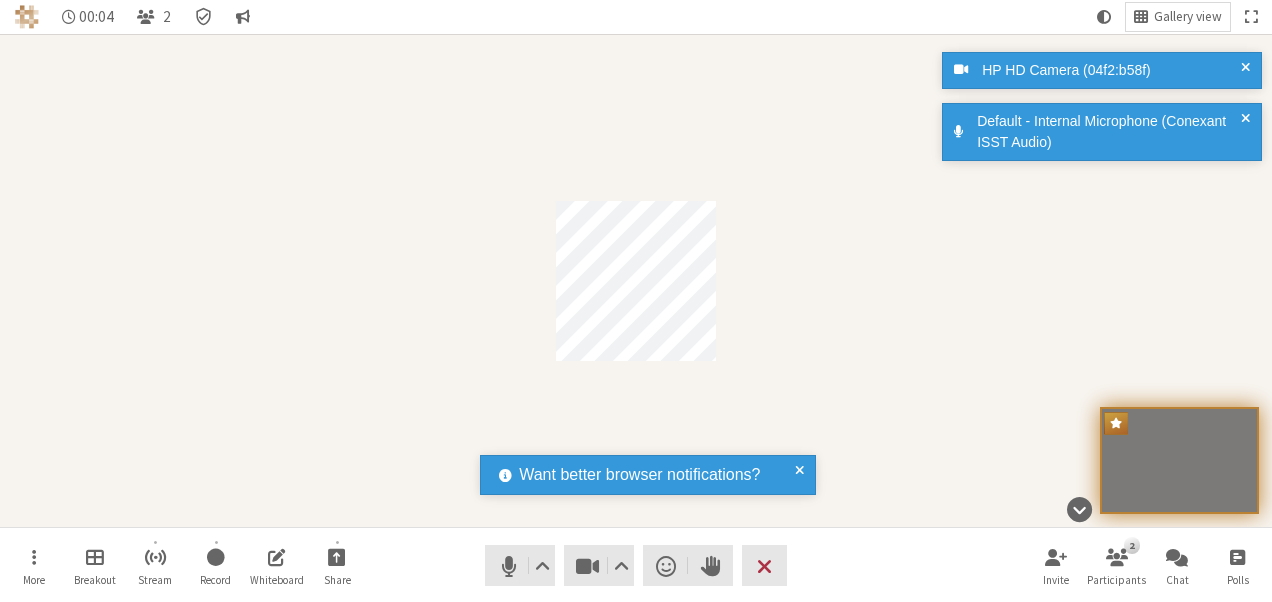 click at bounding box center (1245, 132) 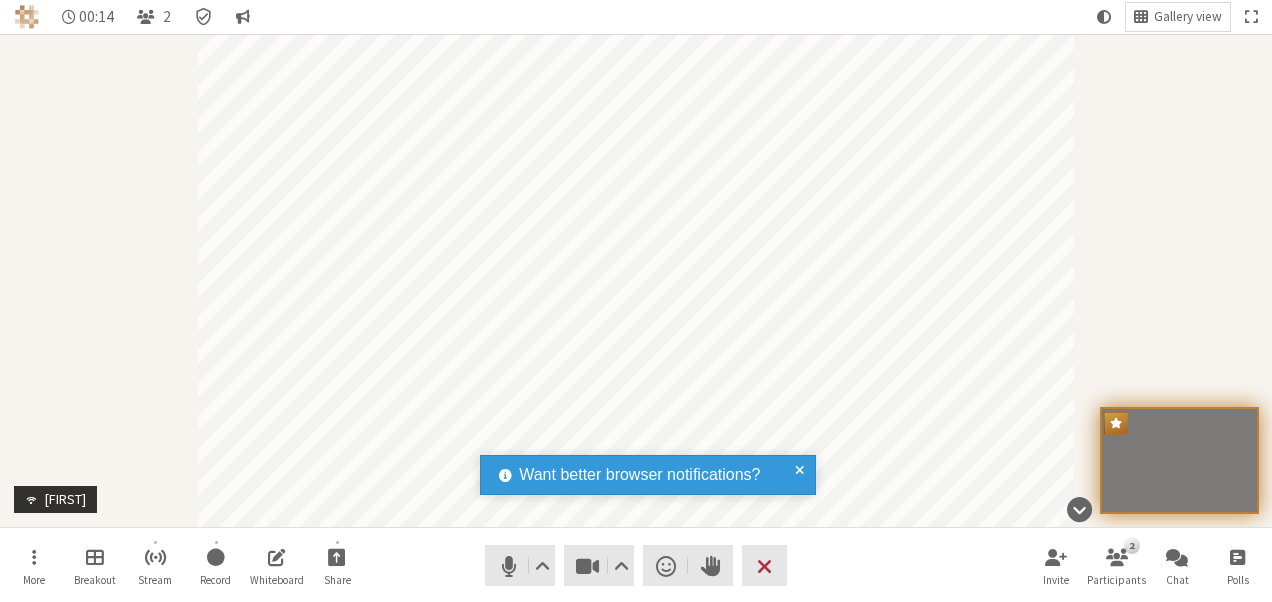 click at bounding box center (799, 475) 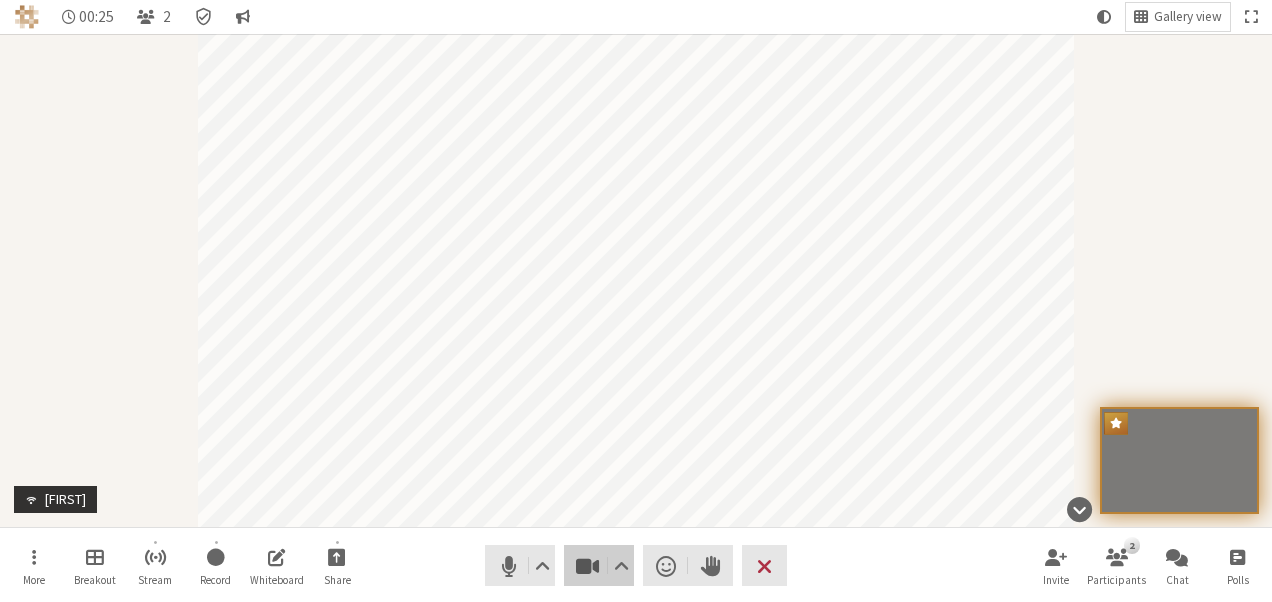 click at bounding box center (588, 566) 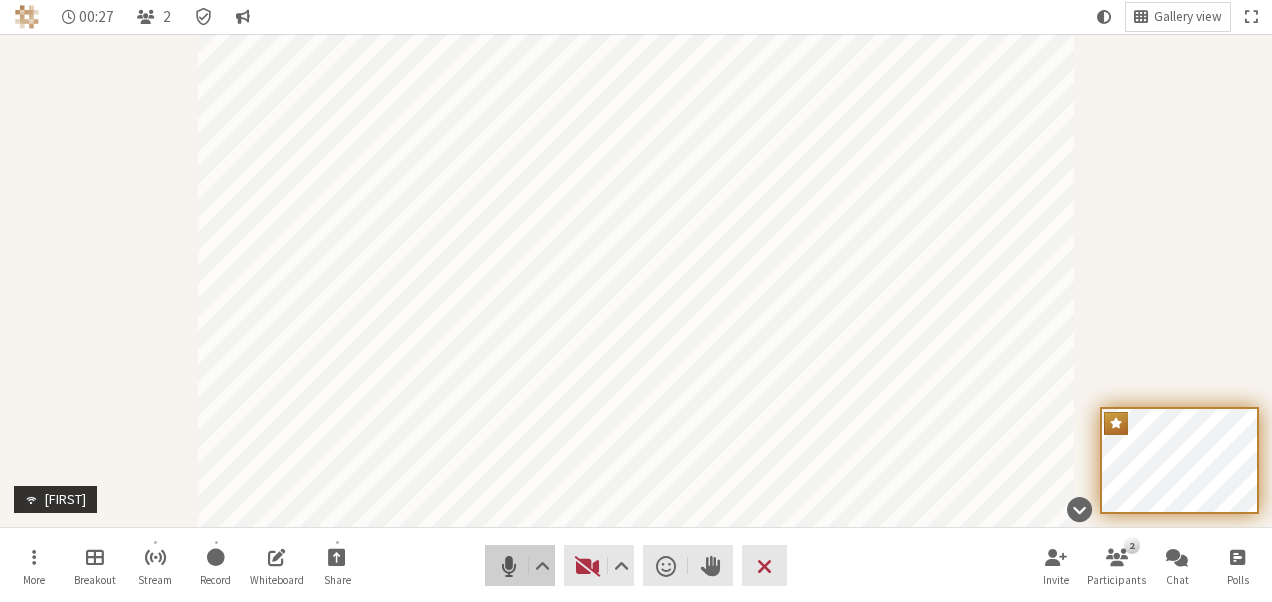 click at bounding box center [509, 566] 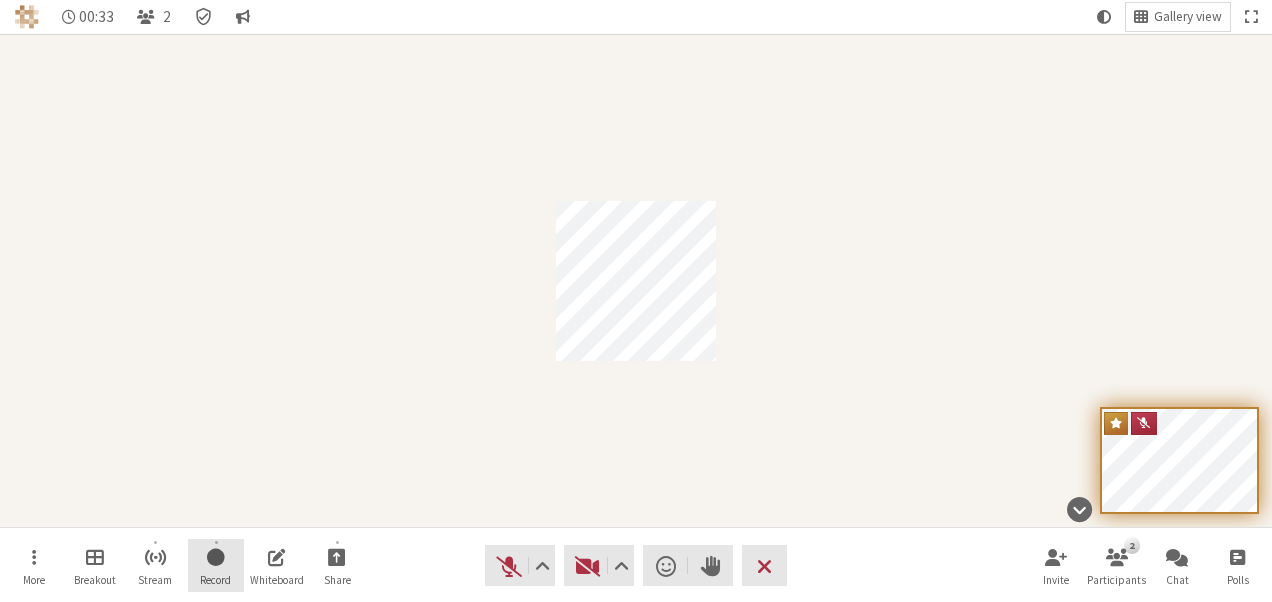 click on "Record" at bounding box center (216, 566) 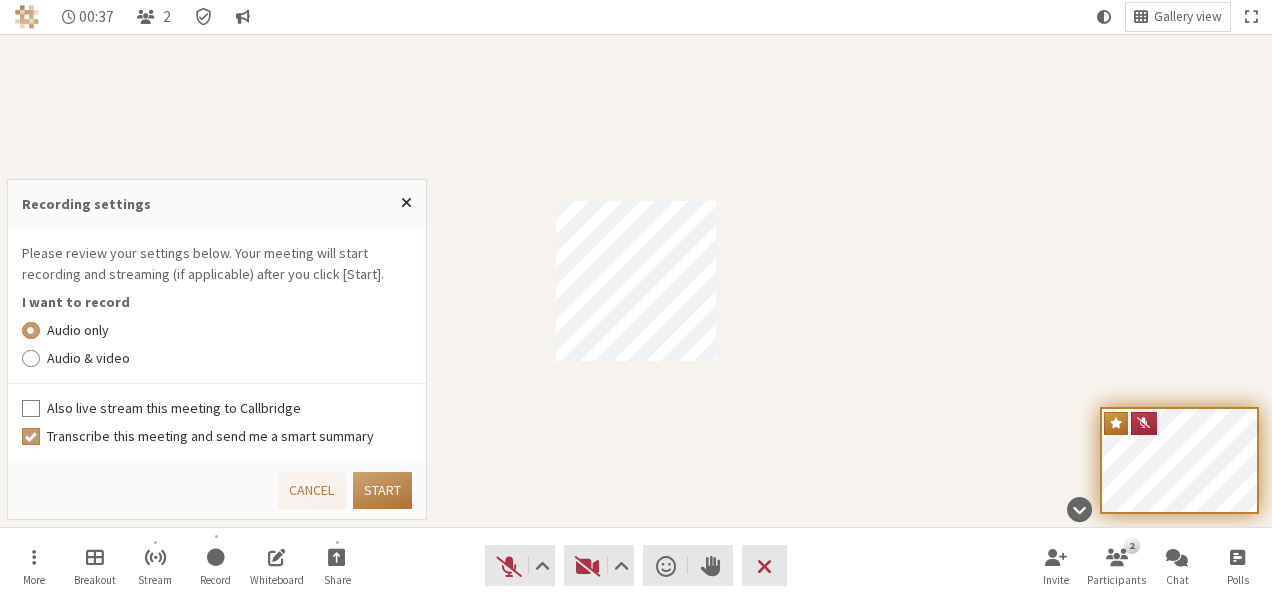 click on "Start" at bounding box center (382, 490) 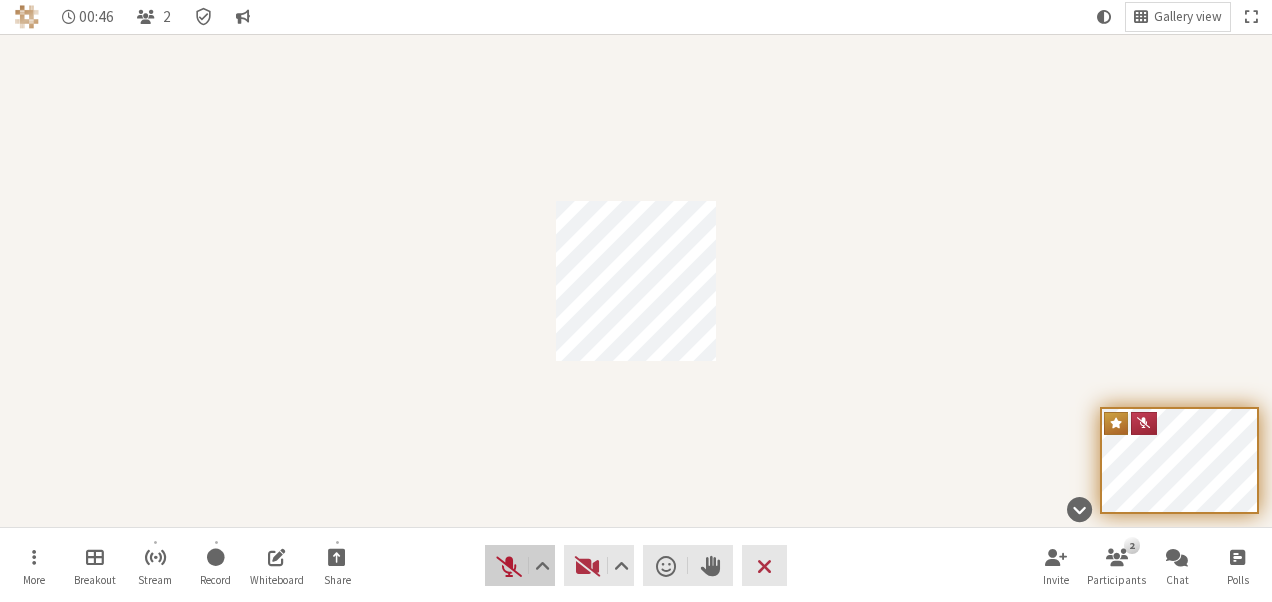 click at bounding box center [509, 566] 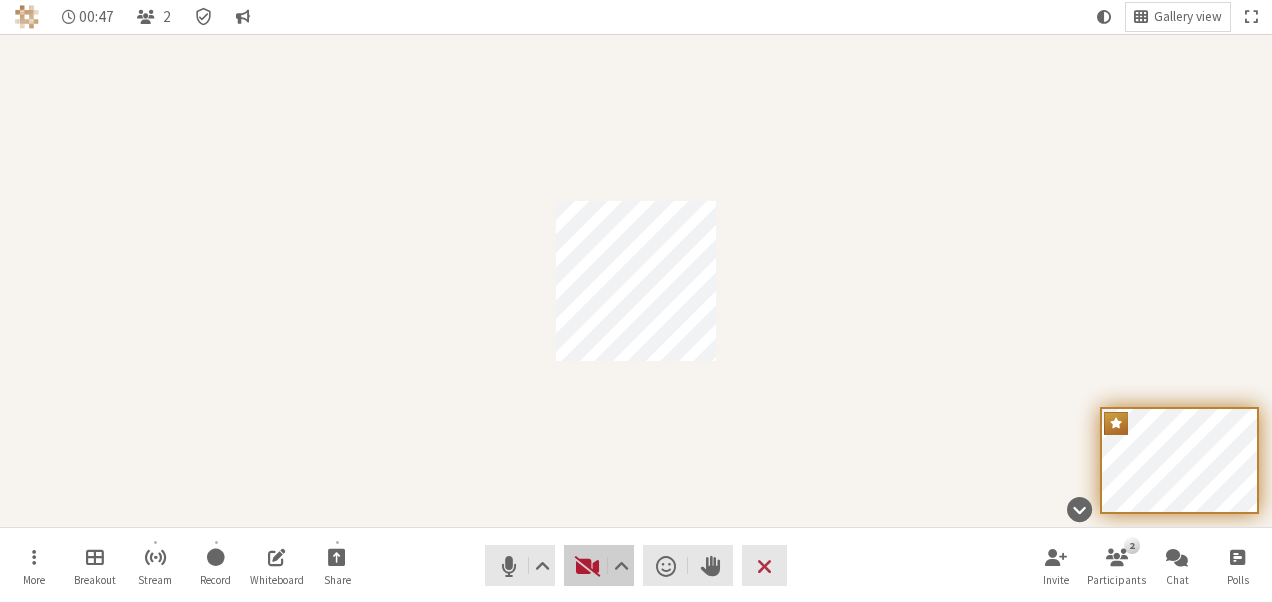 click on "Video" at bounding box center [599, 565] 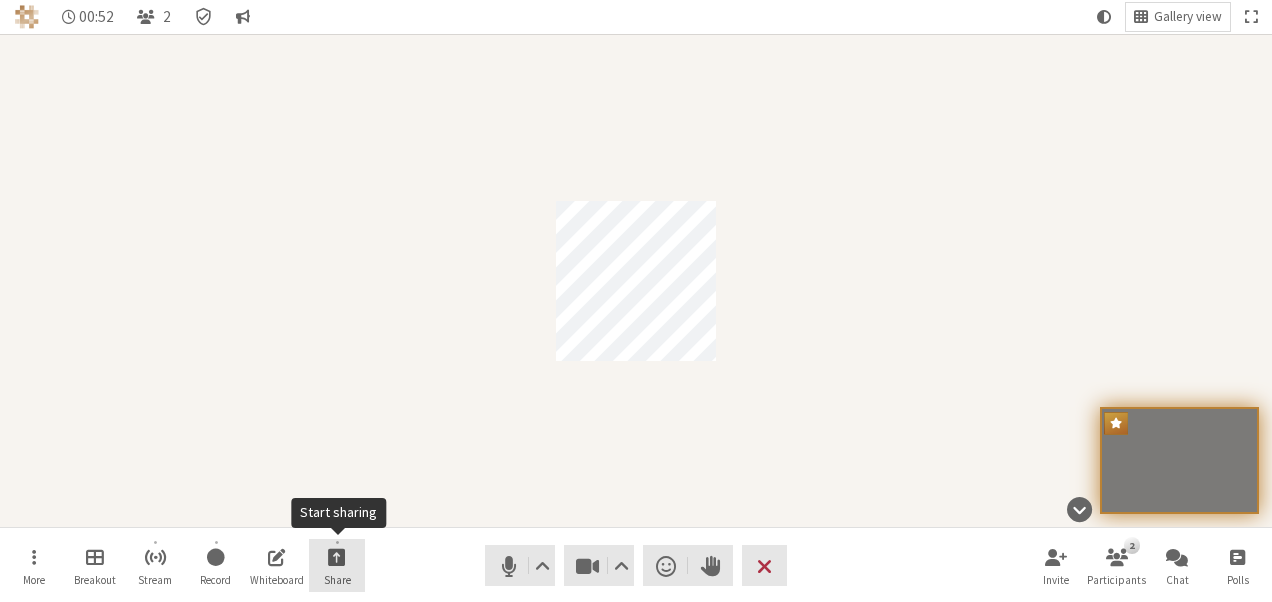 click on "Share" at bounding box center (337, 566) 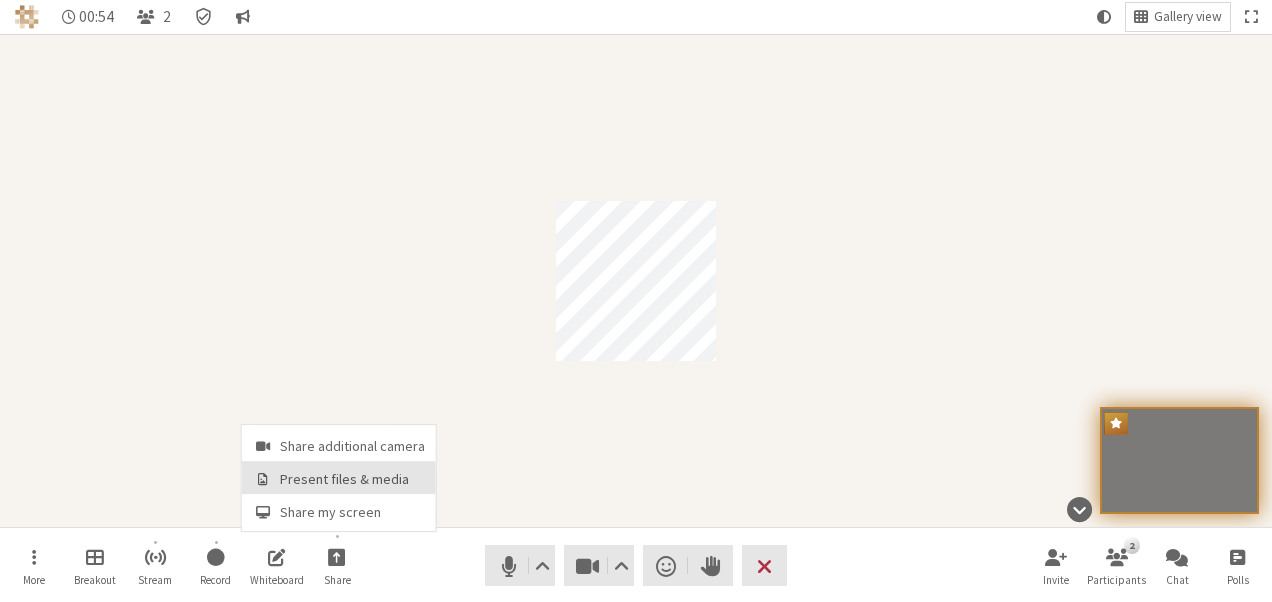 click on "Present files & media" at bounding box center (352, 479) 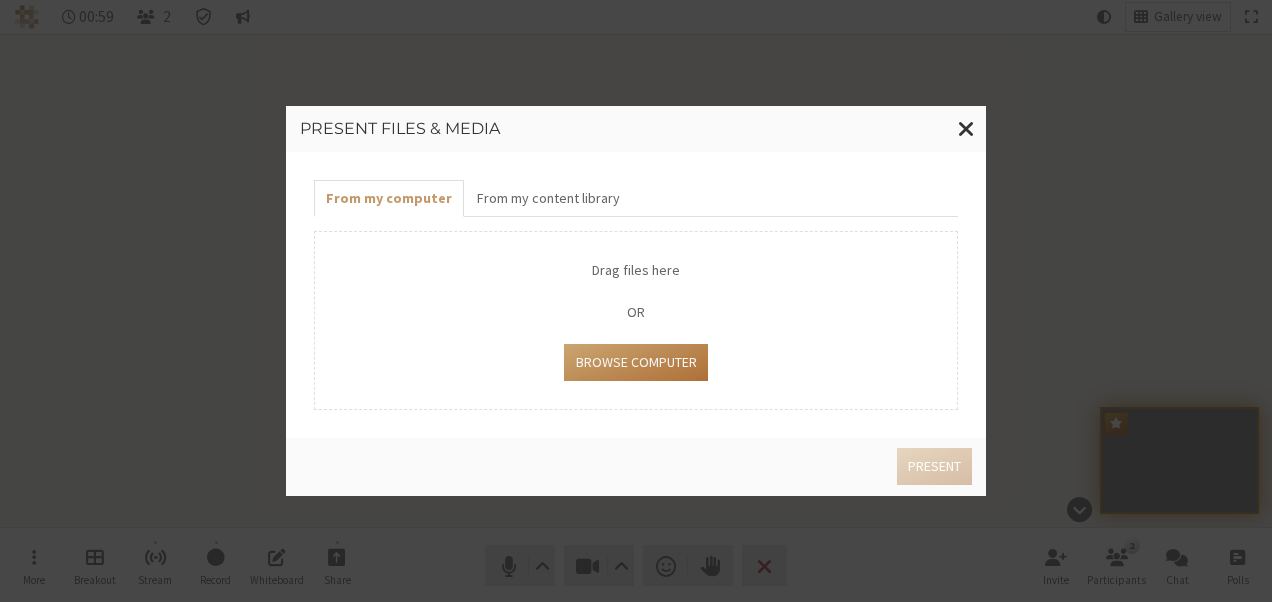 click on "Browse Computer" at bounding box center [635, 362] 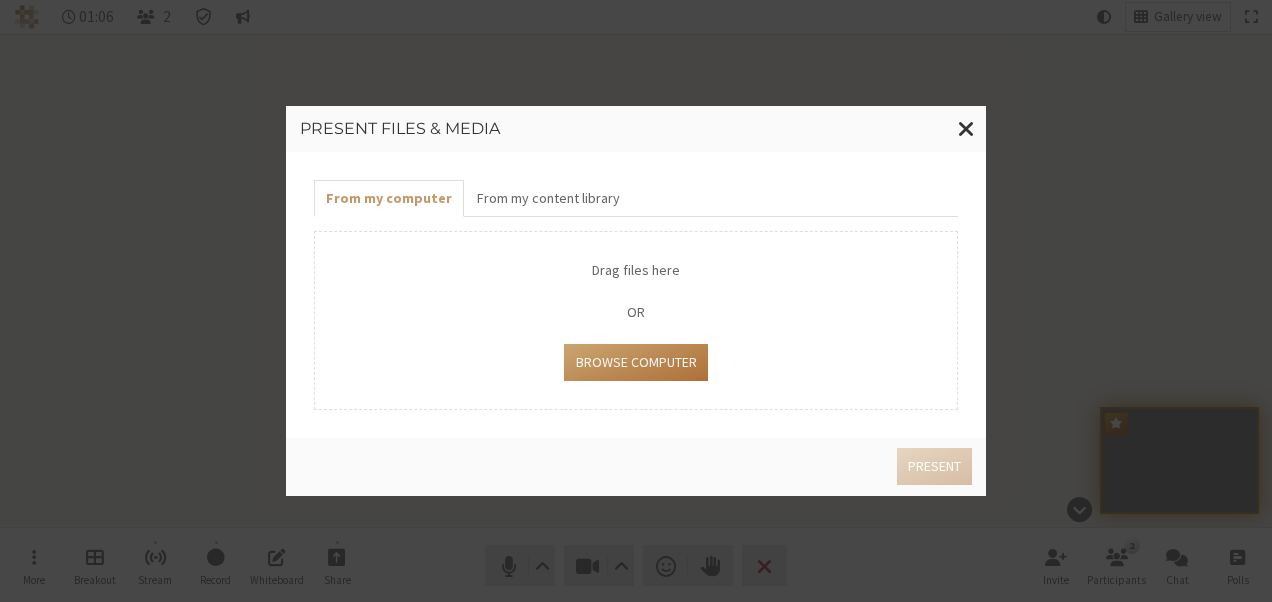 type on "C:\fakepath\ipad sel.png" 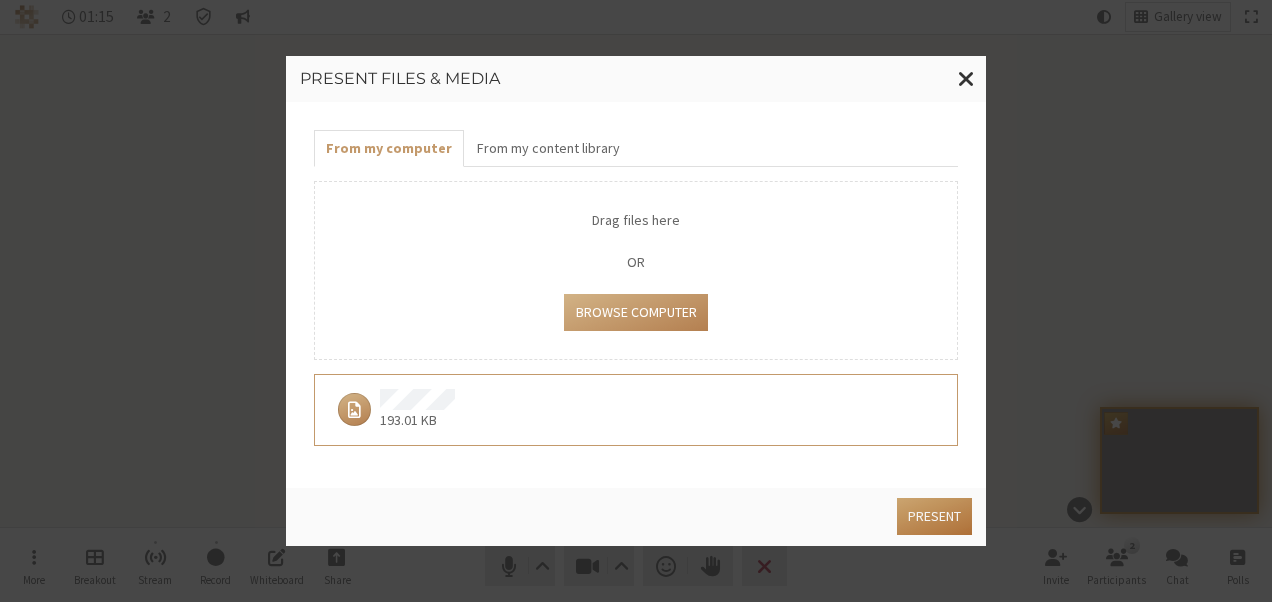 click on "Present" at bounding box center (934, 516) 